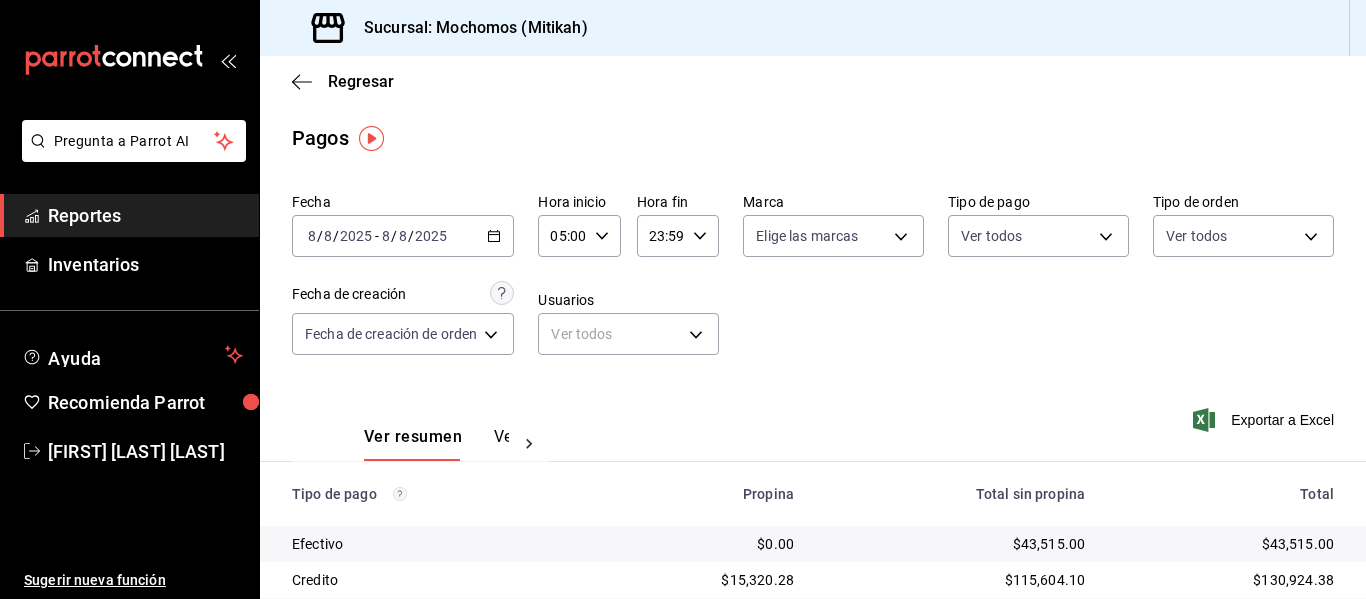 scroll, scrollTop: 0, scrollLeft: 0, axis: both 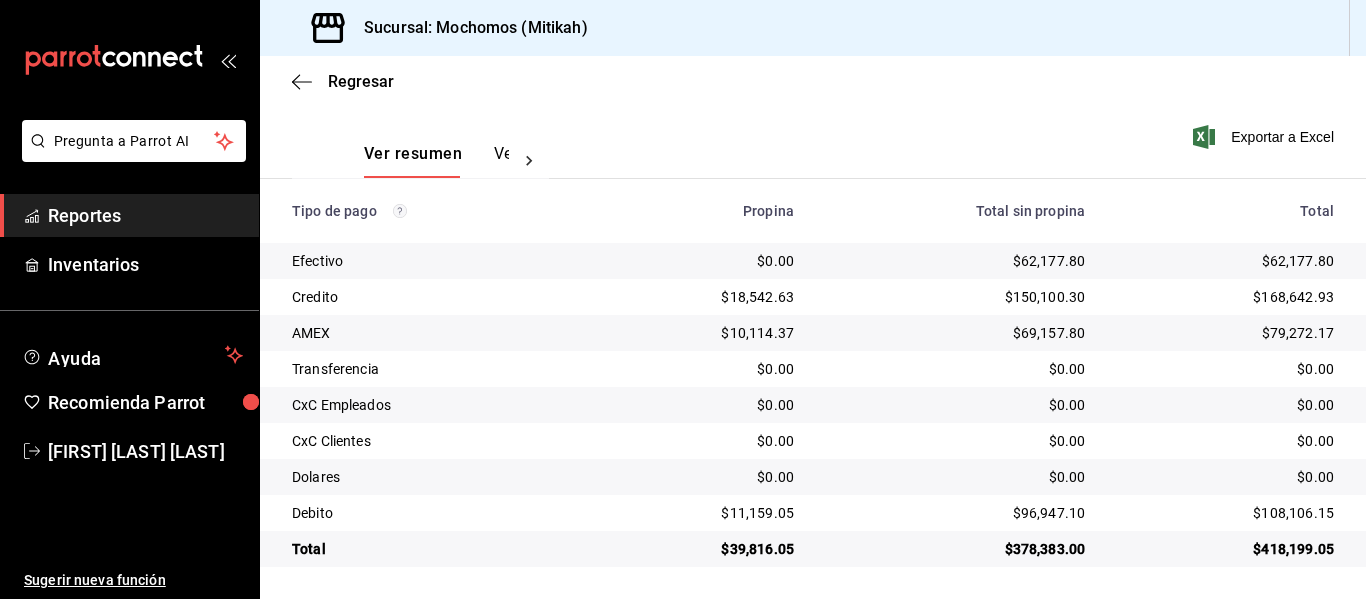 click on "$69,157.80" at bounding box center (955, 333) 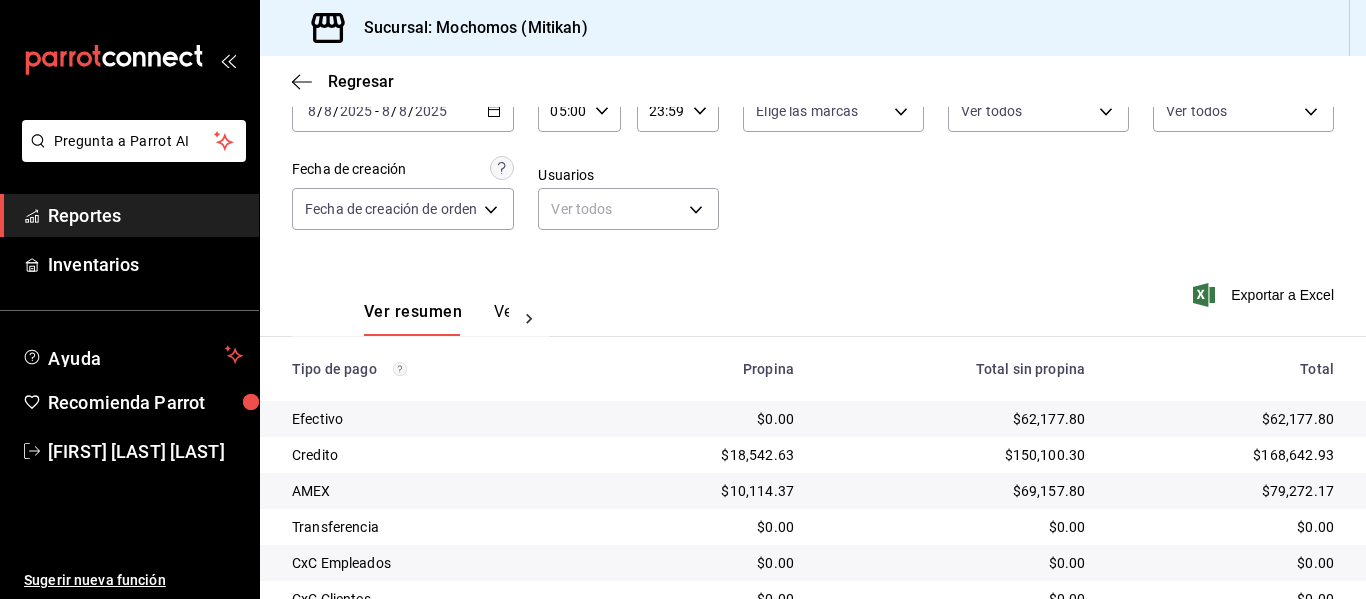 scroll, scrollTop: 0, scrollLeft: 0, axis: both 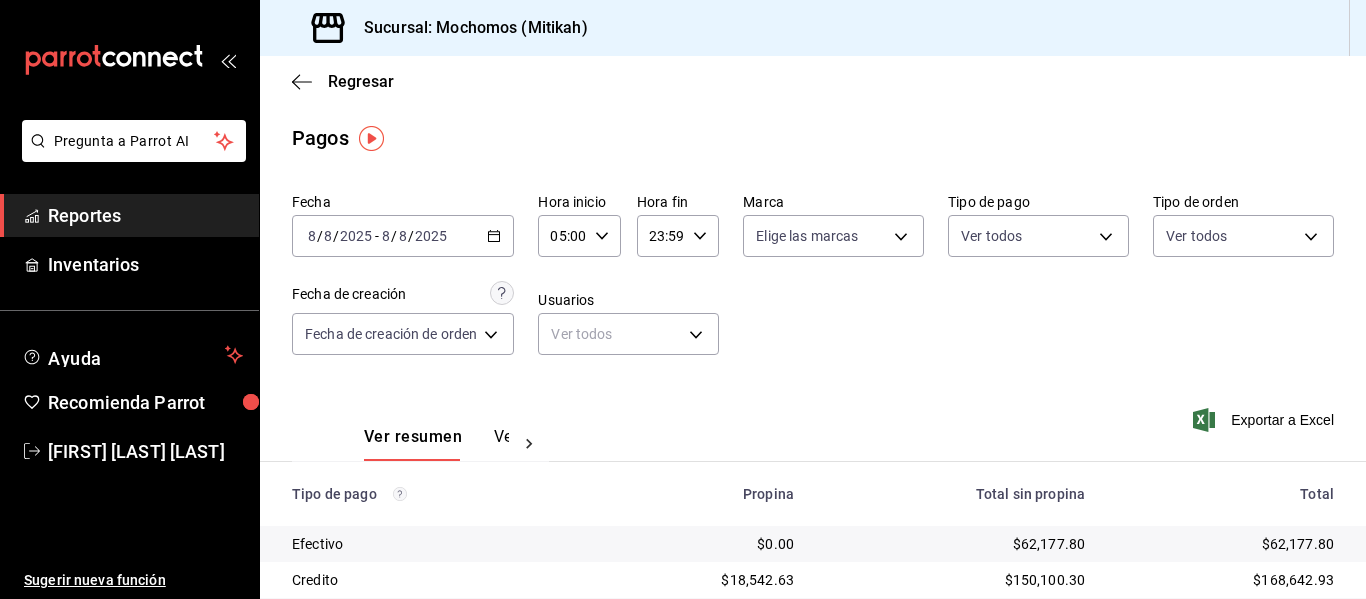 click on "23:59 Hora fin" at bounding box center (678, 236) 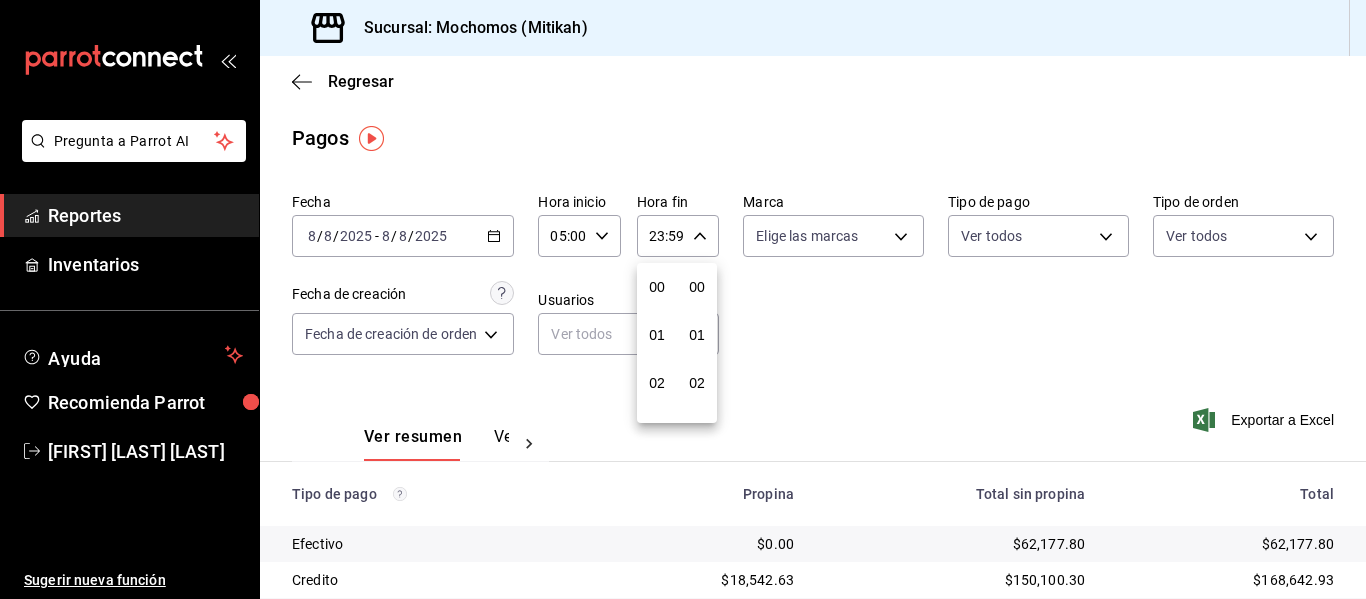 scroll, scrollTop: 992, scrollLeft: 0, axis: vertical 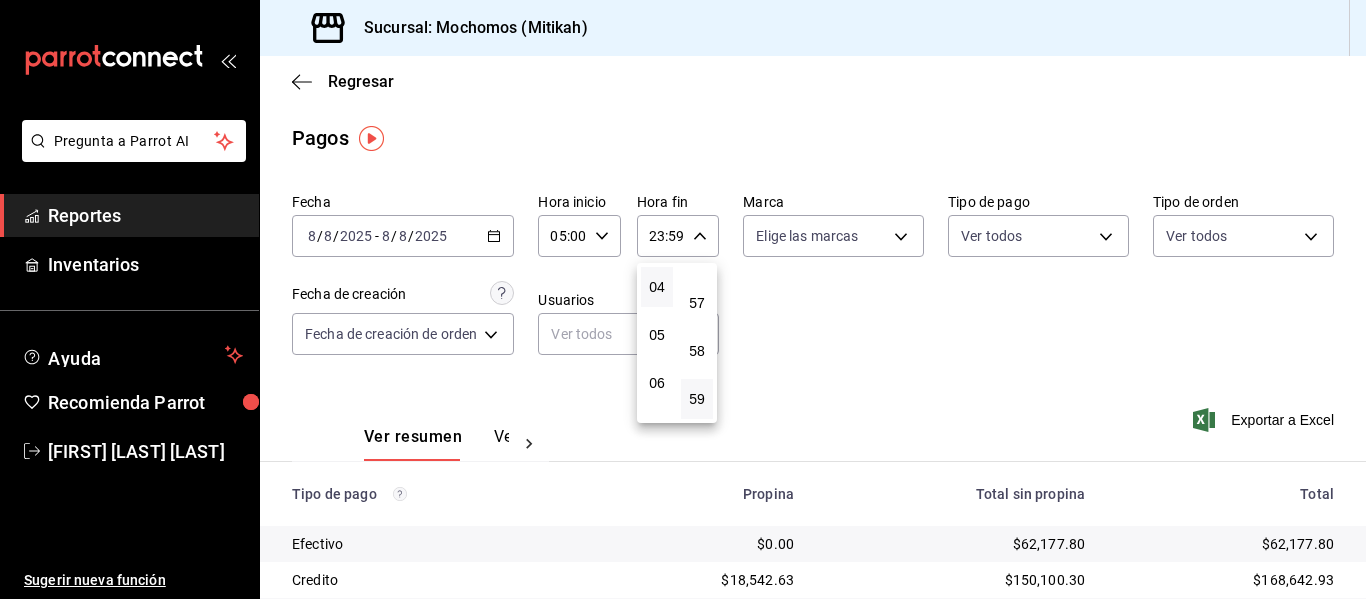 click on "04" at bounding box center [657, 287] 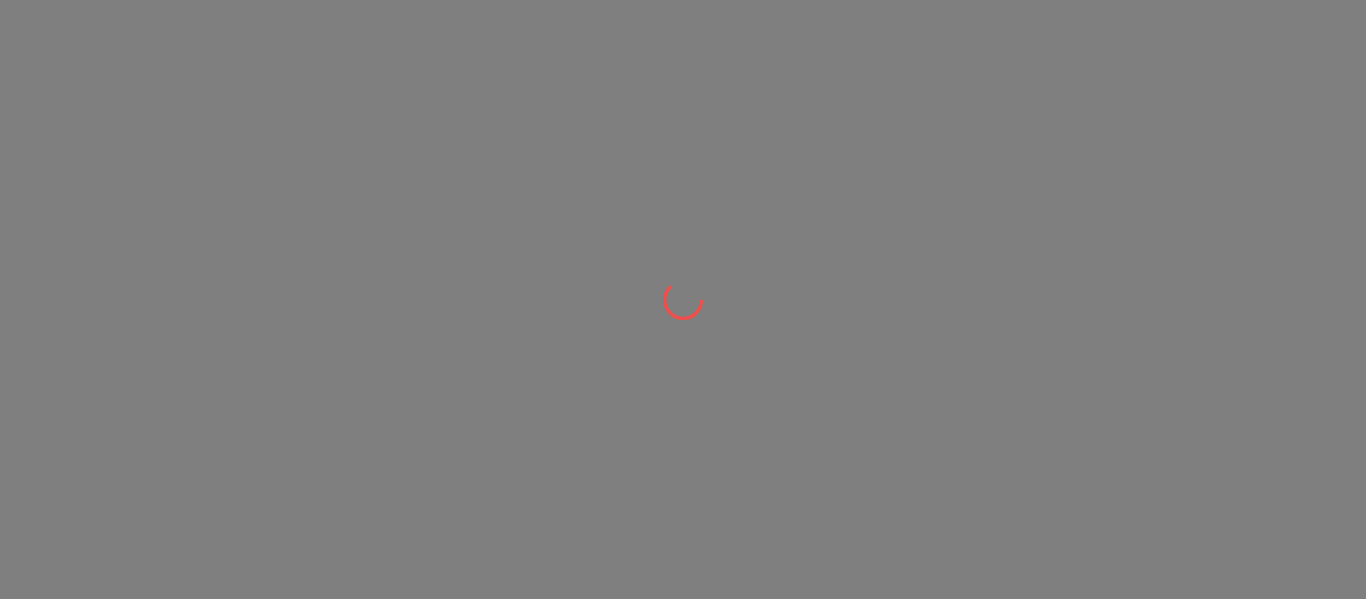 scroll, scrollTop: 0, scrollLeft: 0, axis: both 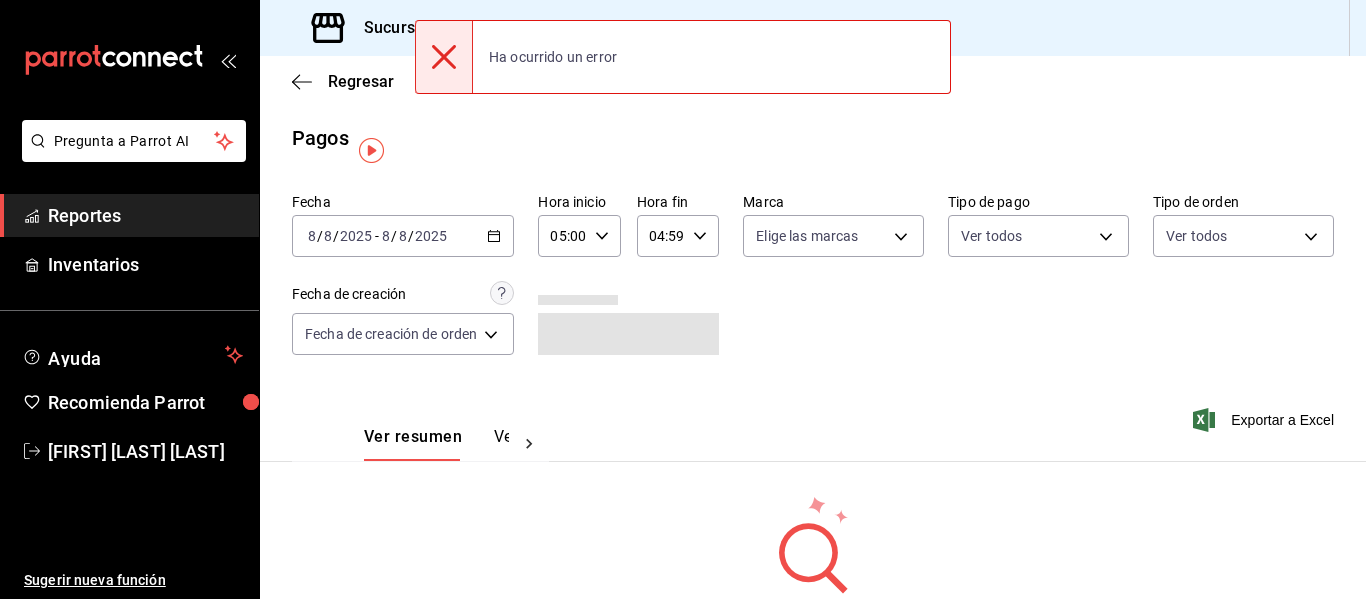 click on "2025-08-08 8 / 8 / 2025 - 2025-08-08 8 / 8 / 2025" at bounding box center (403, 236) 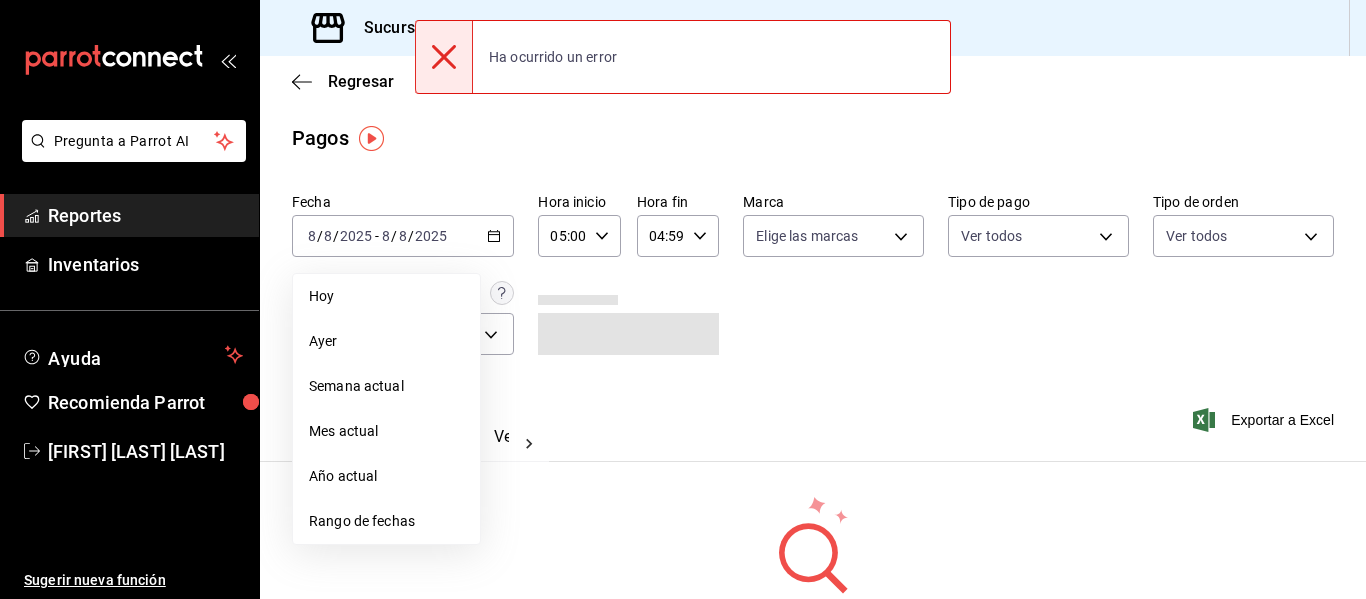 click on "Rango de fechas" at bounding box center [386, 521] 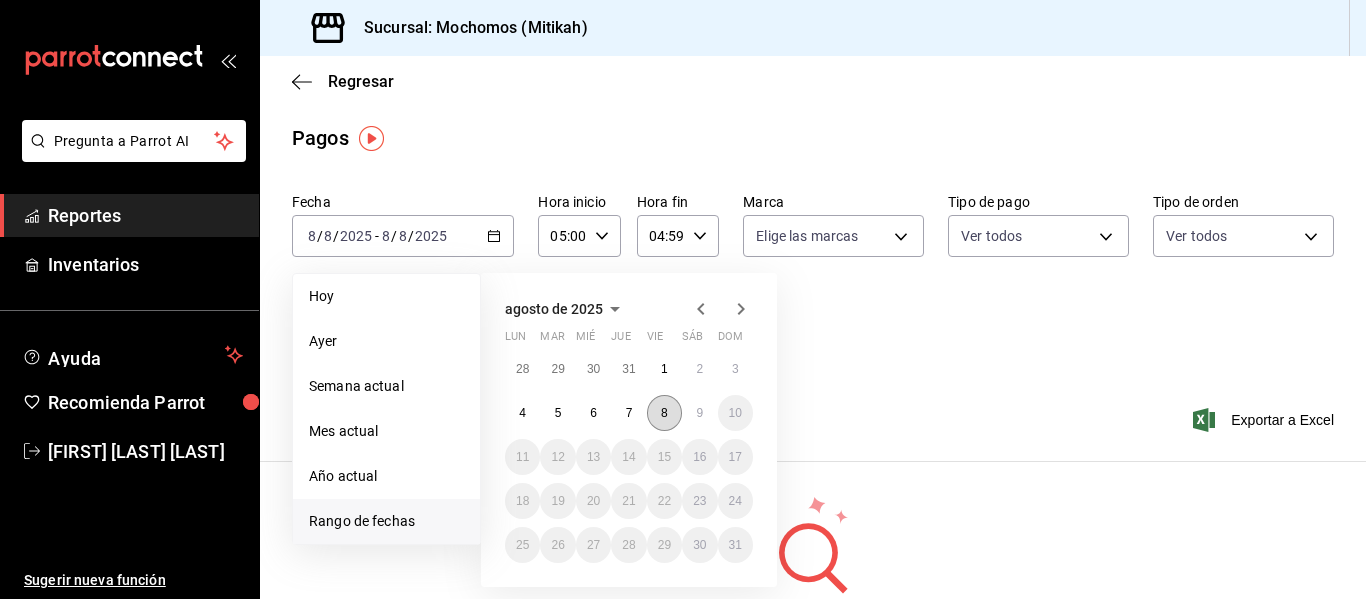 click on "8" at bounding box center [664, 413] 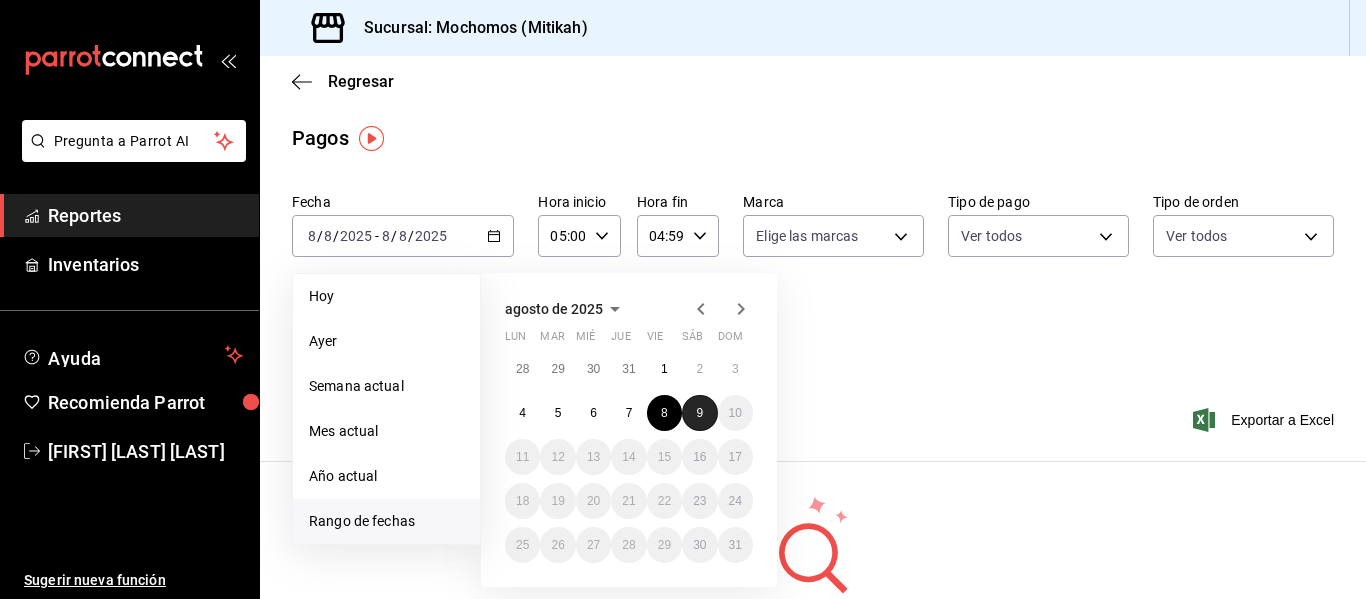 click on "9" at bounding box center (699, 413) 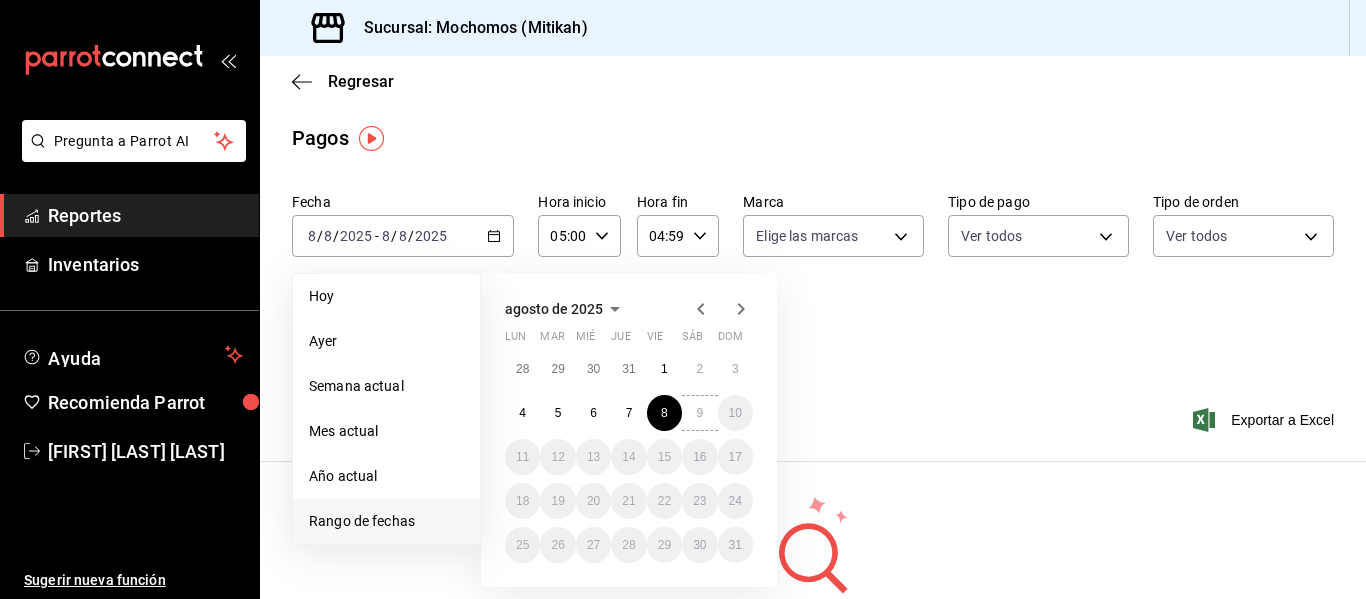 type on "00:00" 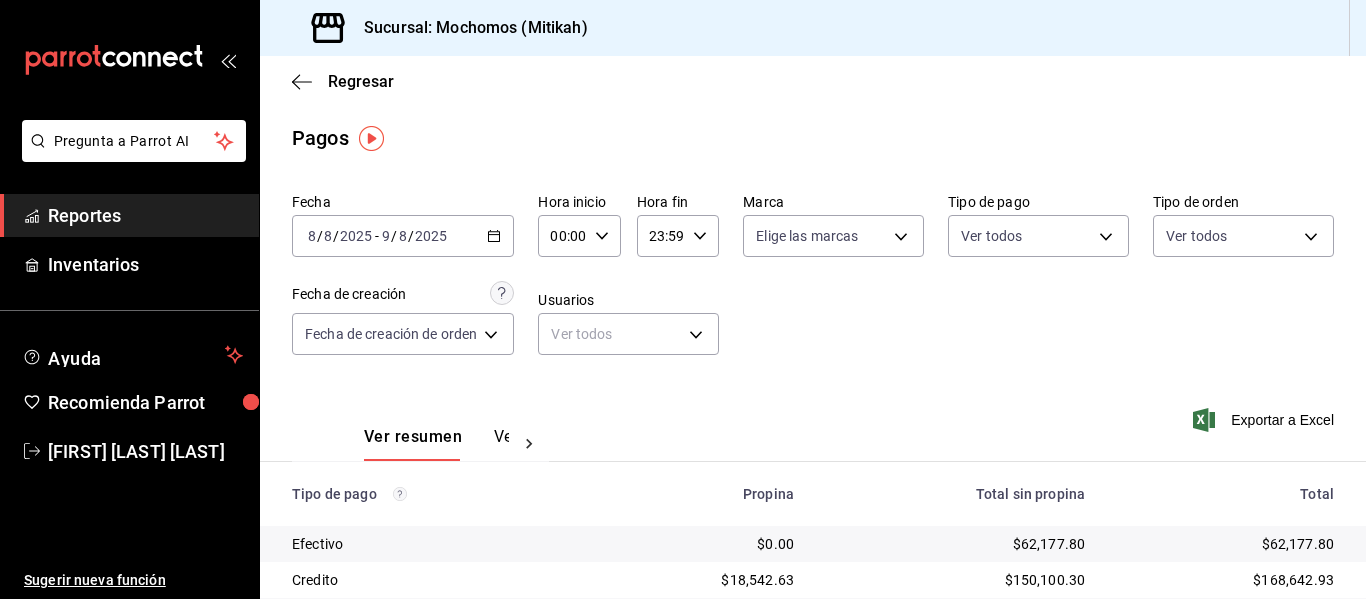 click on "00:00" at bounding box center (562, 236) 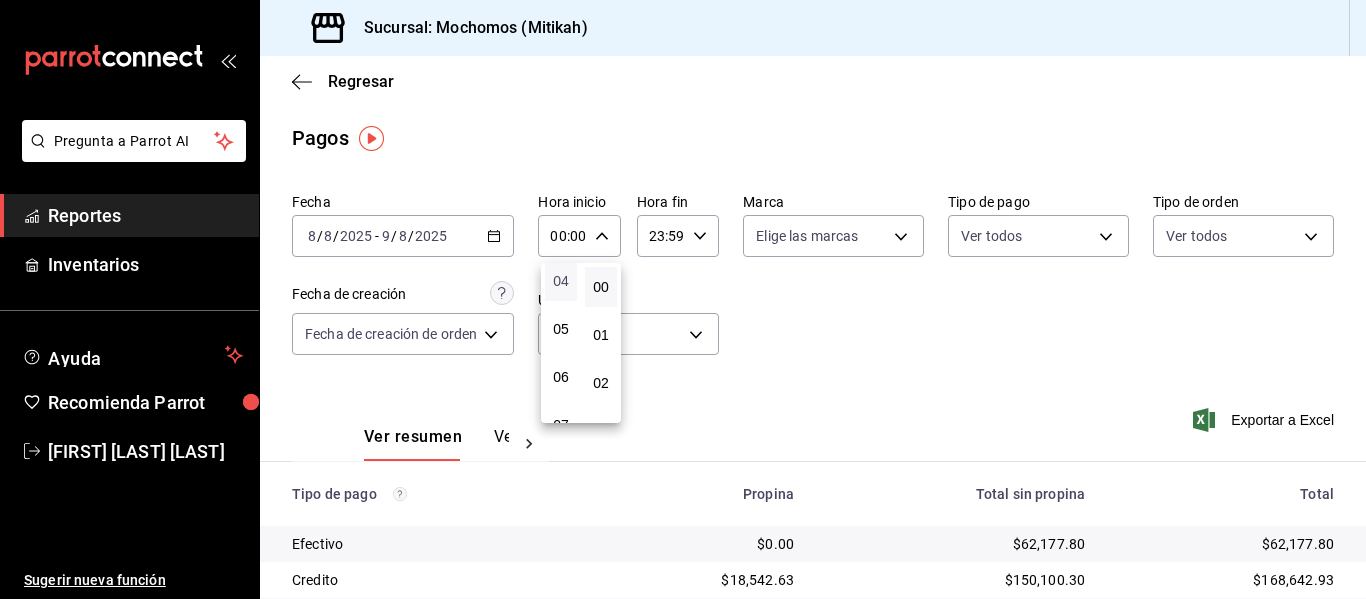 scroll, scrollTop: 200, scrollLeft: 0, axis: vertical 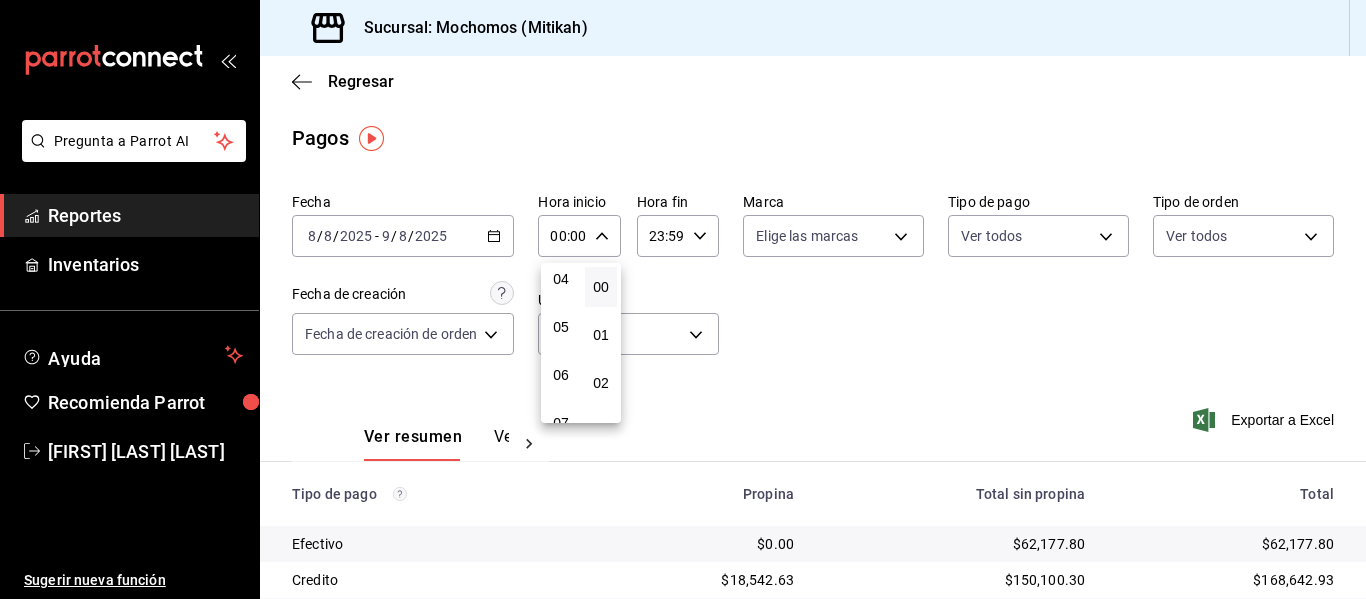 drag, startPoint x: 564, startPoint y: 322, endPoint x: 659, endPoint y: 254, distance: 116.82893 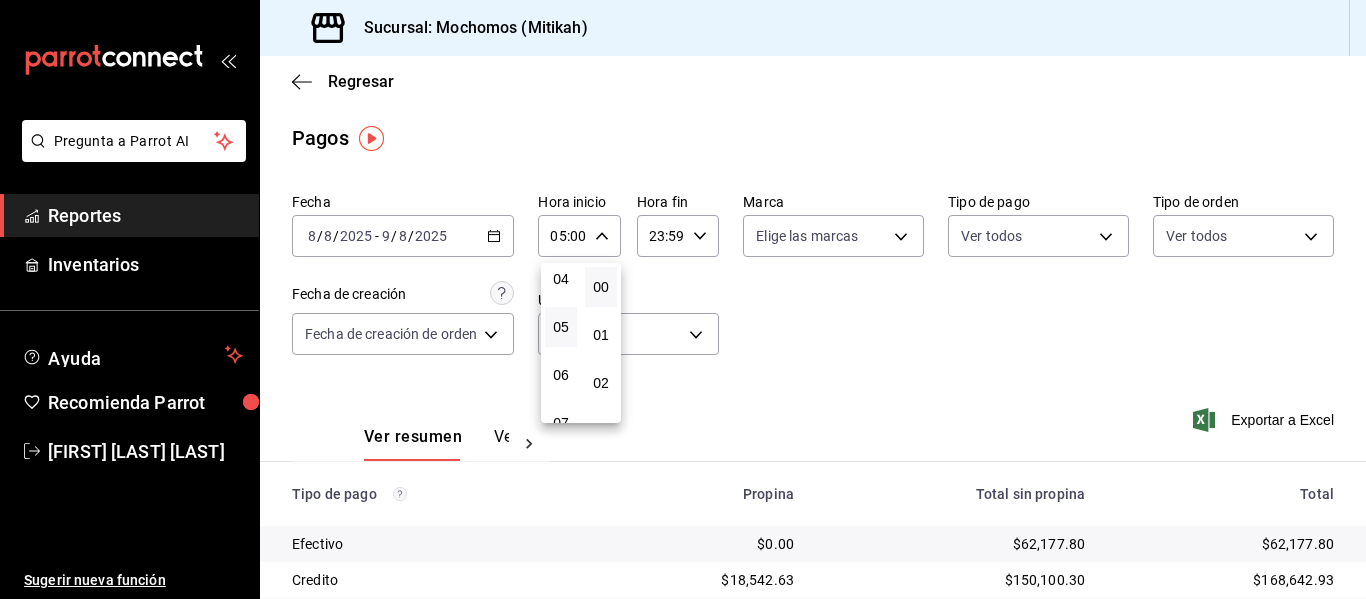 click at bounding box center (683, 299) 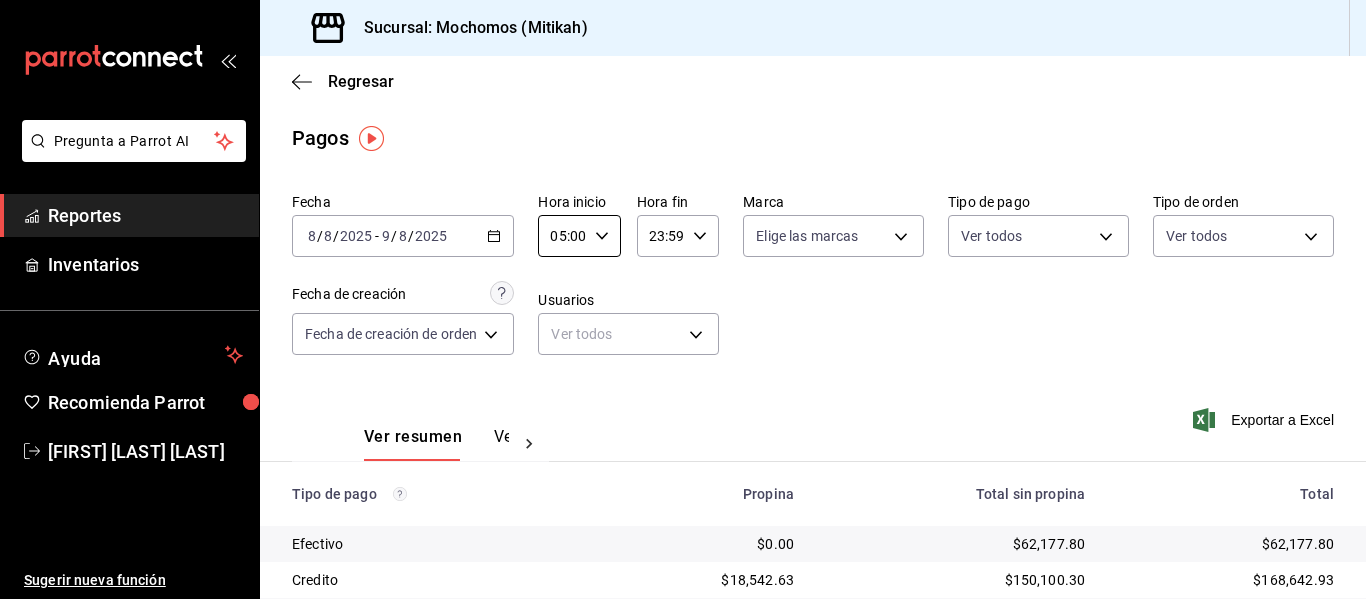 click on "23:59" at bounding box center [661, 236] 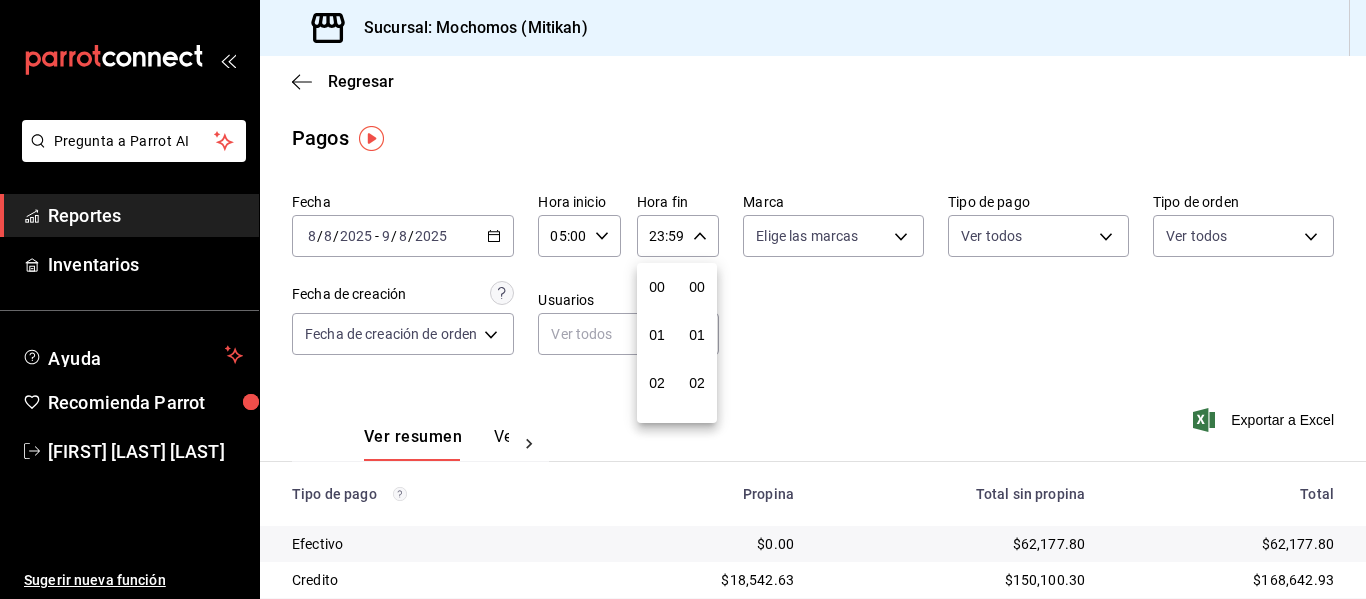 scroll, scrollTop: 992, scrollLeft: 0, axis: vertical 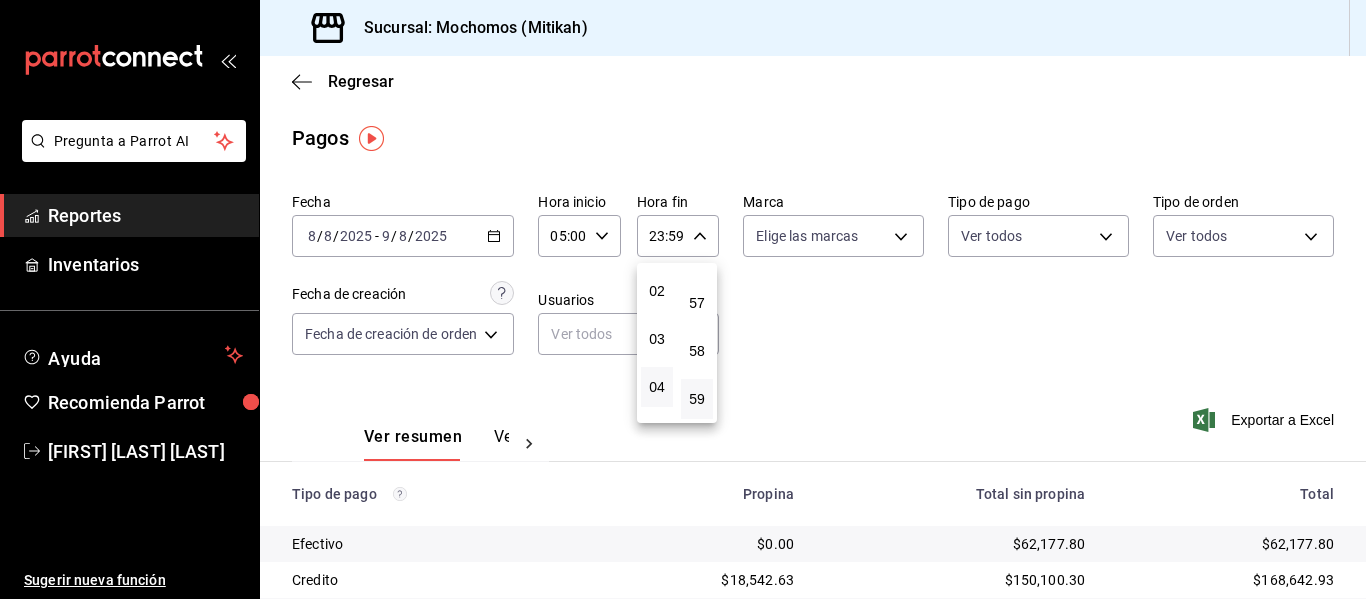 click on "04" at bounding box center (657, 387) 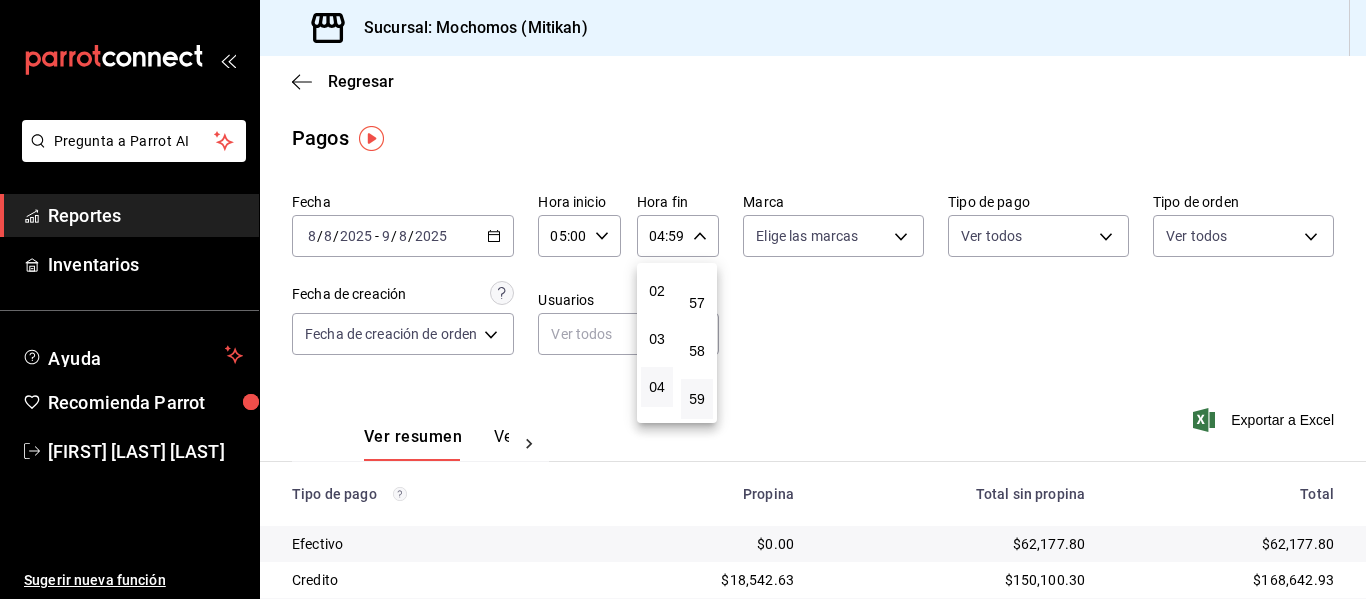 click at bounding box center (683, 299) 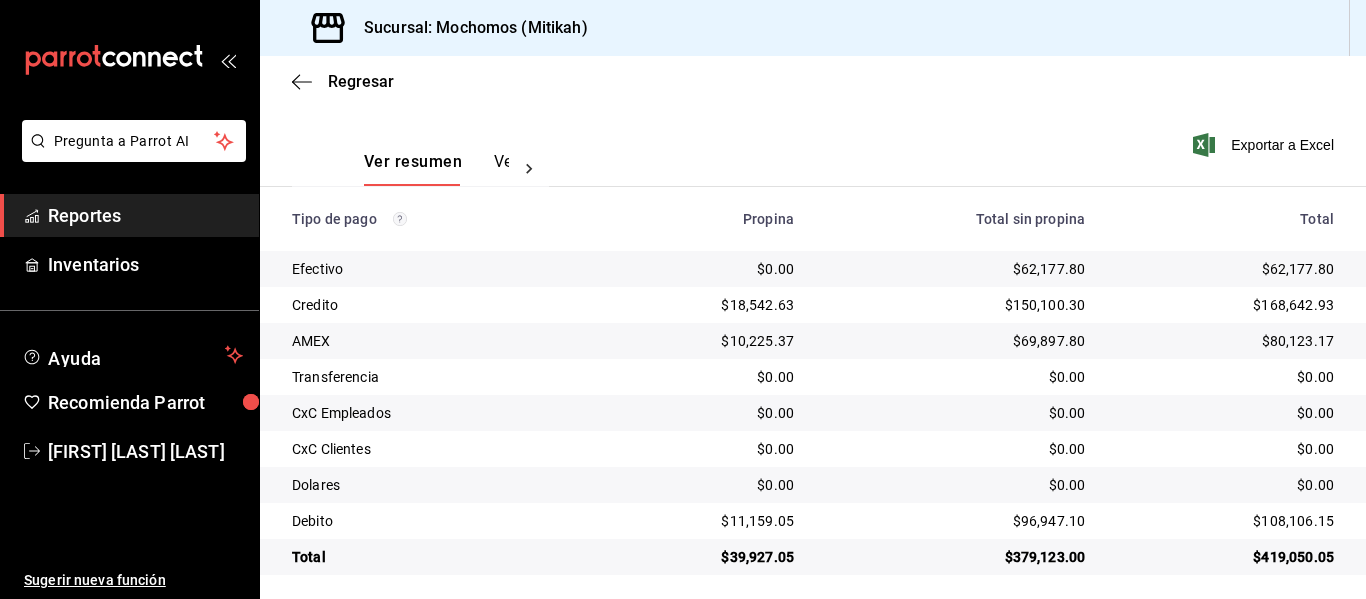 scroll, scrollTop: 284, scrollLeft: 0, axis: vertical 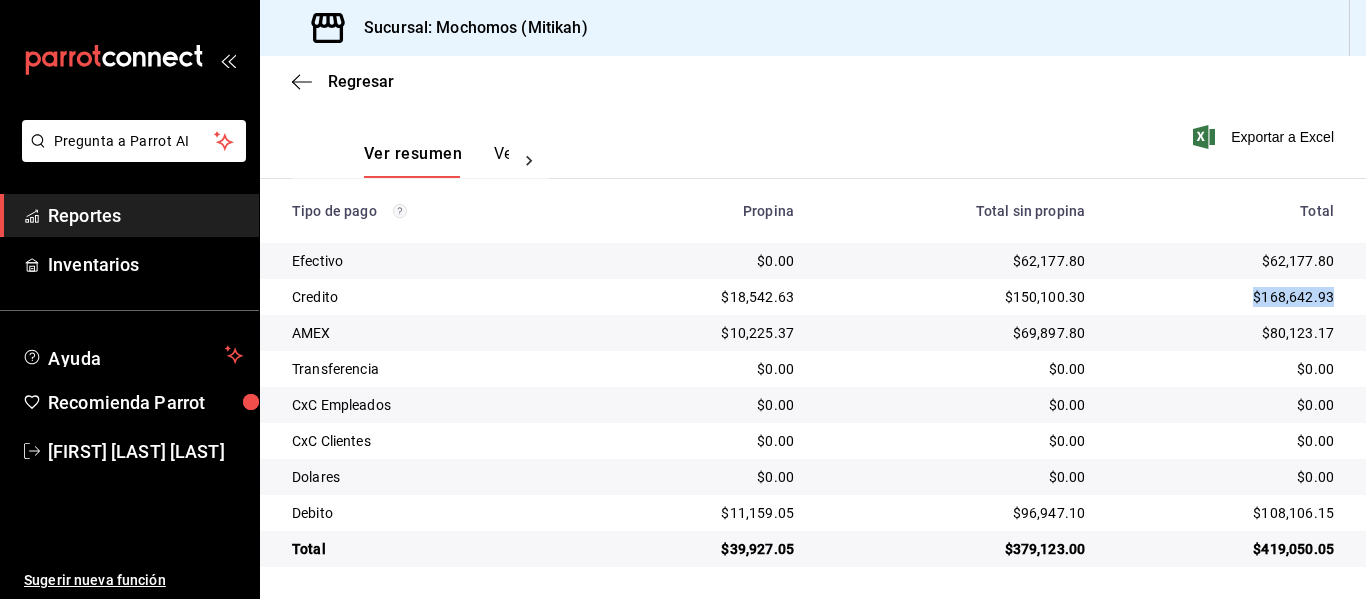 drag, startPoint x: 1231, startPoint y: 305, endPoint x: 1339, endPoint y: 313, distance: 108.29589 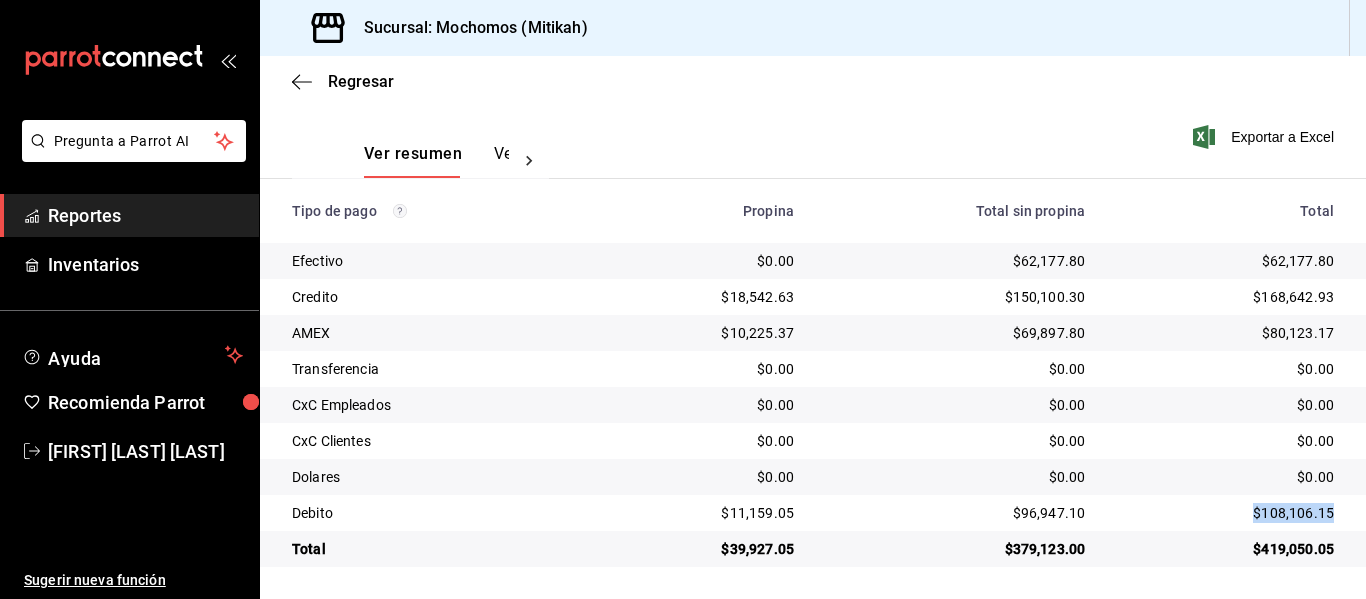 drag, startPoint x: 1244, startPoint y: 512, endPoint x: 1333, endPoint y: 521, distance: 89.453896 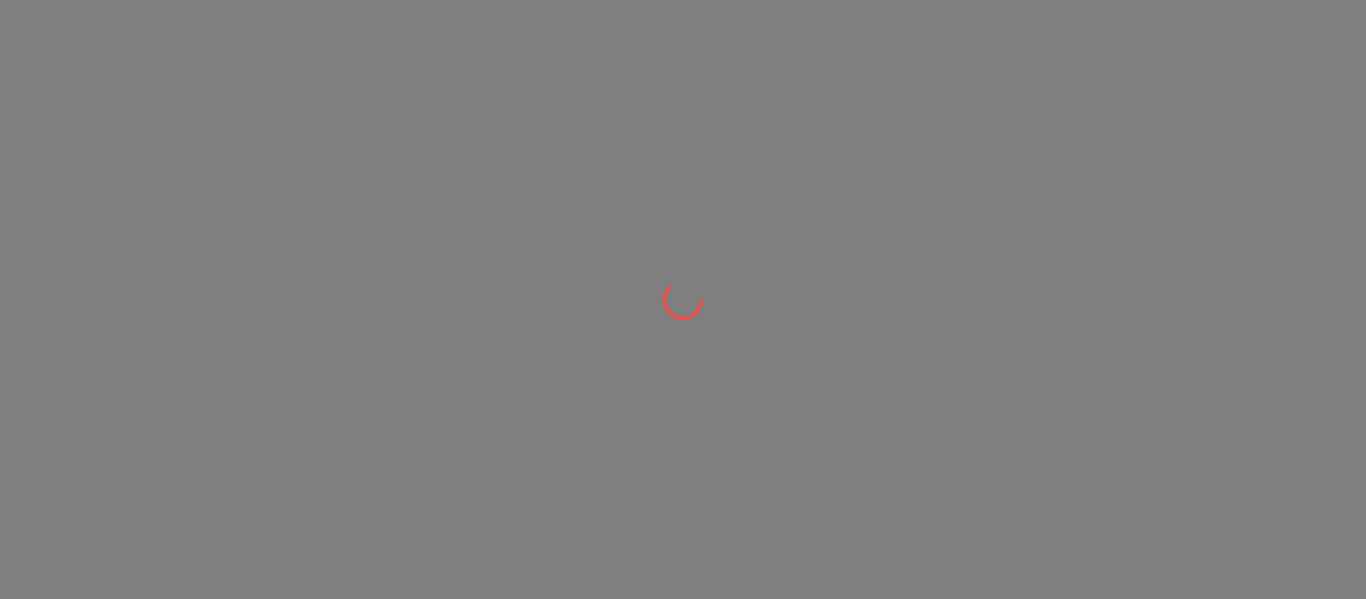scroll, scrollTop: 0, scrollLeft: 0, axis: both 